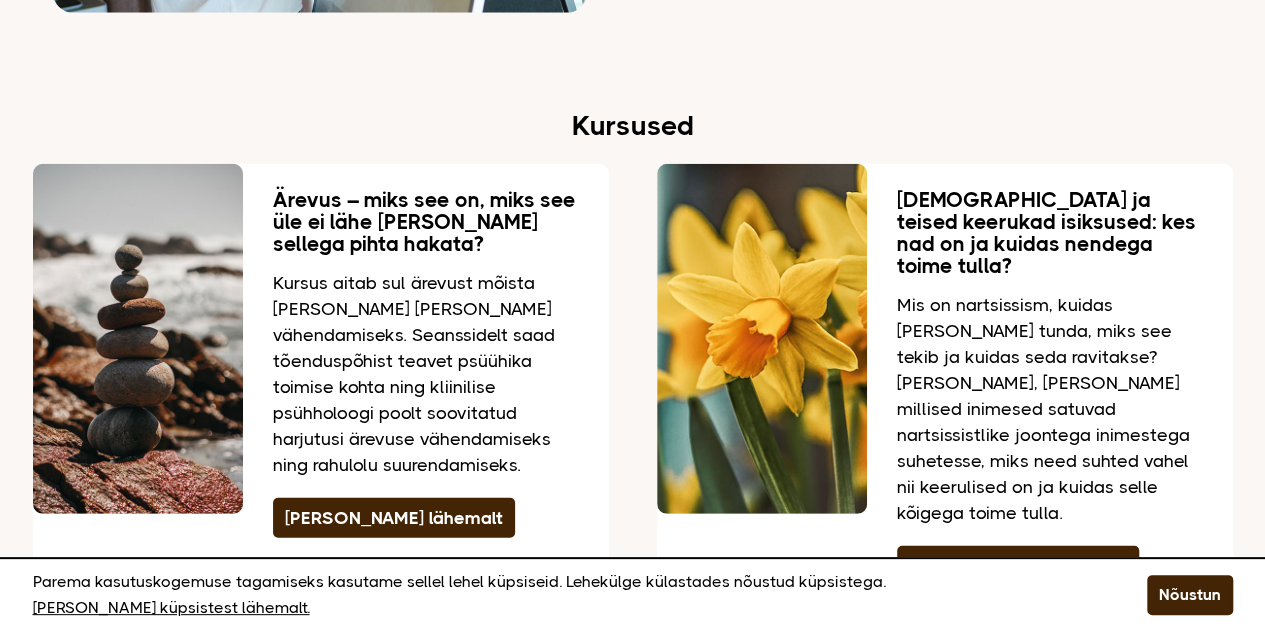 scroll, scrollTop: 2800, scrollLeft: 0, axis: vertical 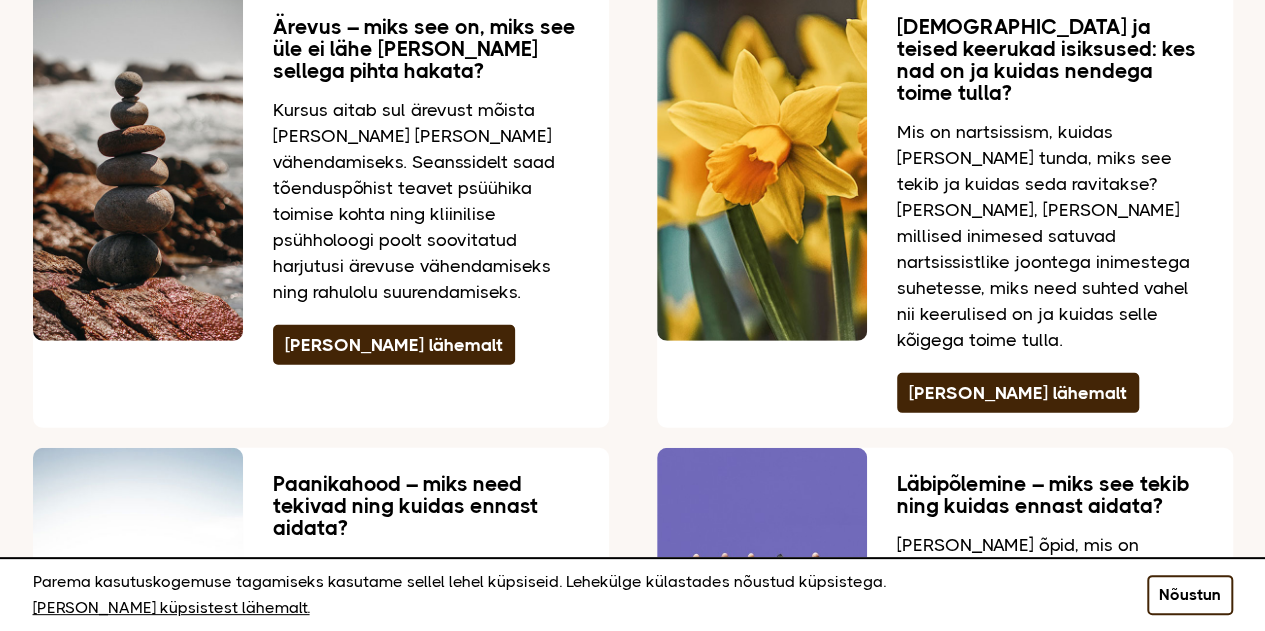 click on "Nõustun" at bounding box center [1190, 595] 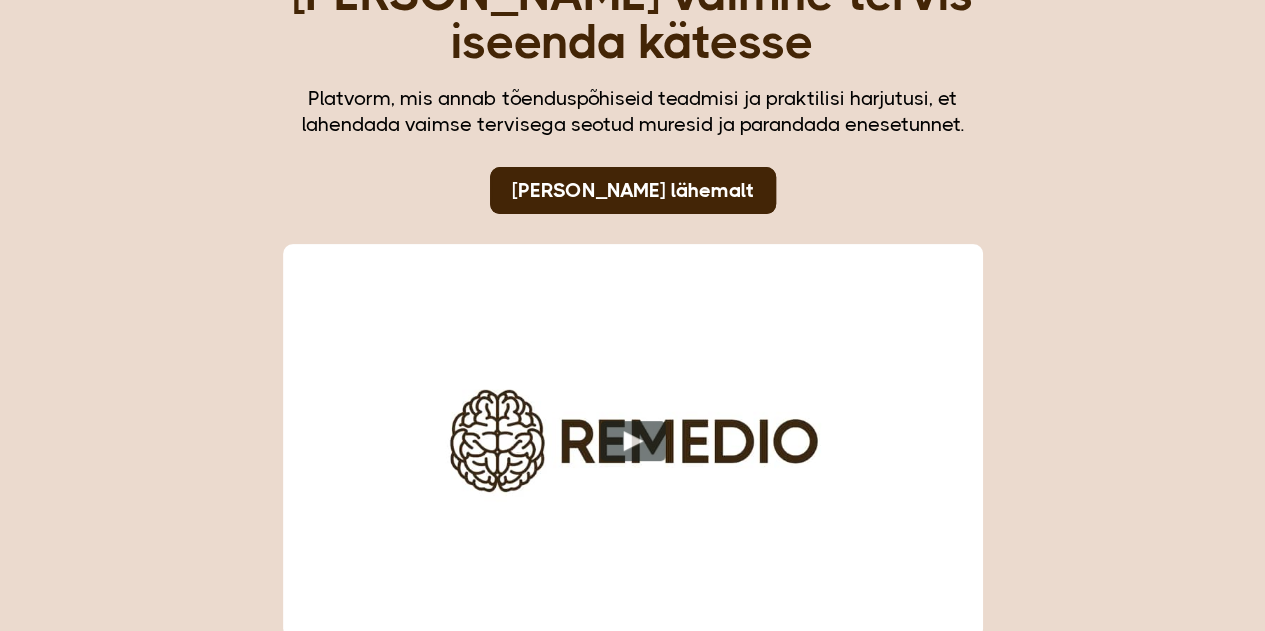 scroll, scrollTop: 0, scrollLeft: 0, axis: both 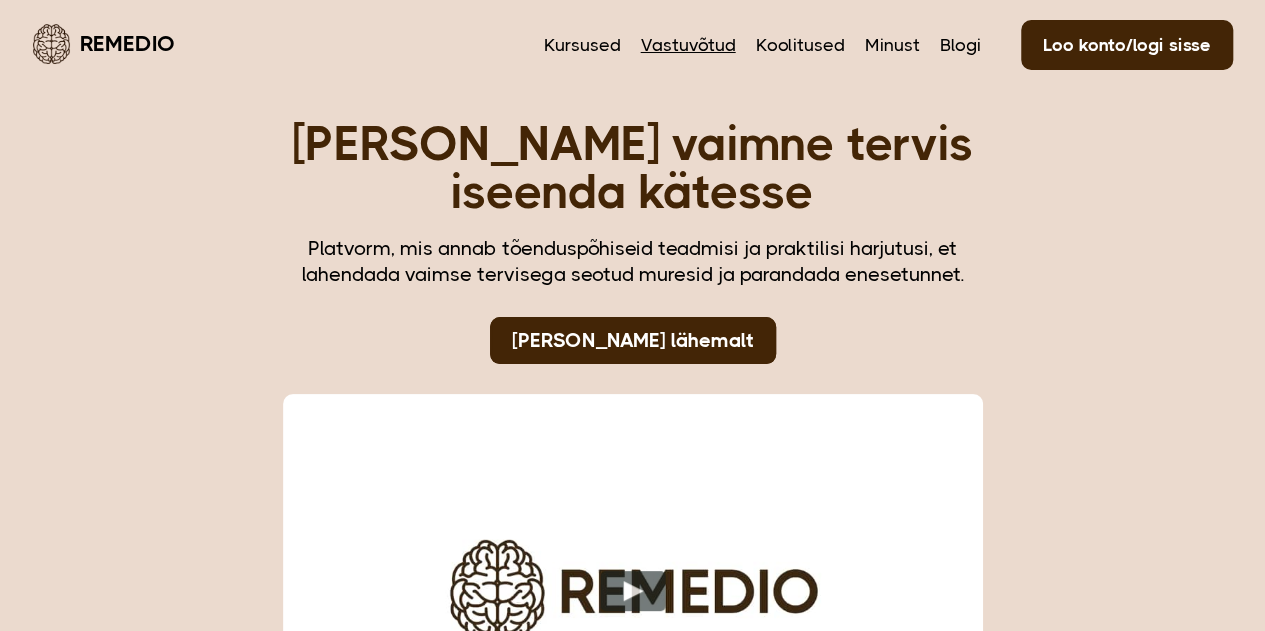 click on "Vastuvõtud" at bounding box center [688, 45] 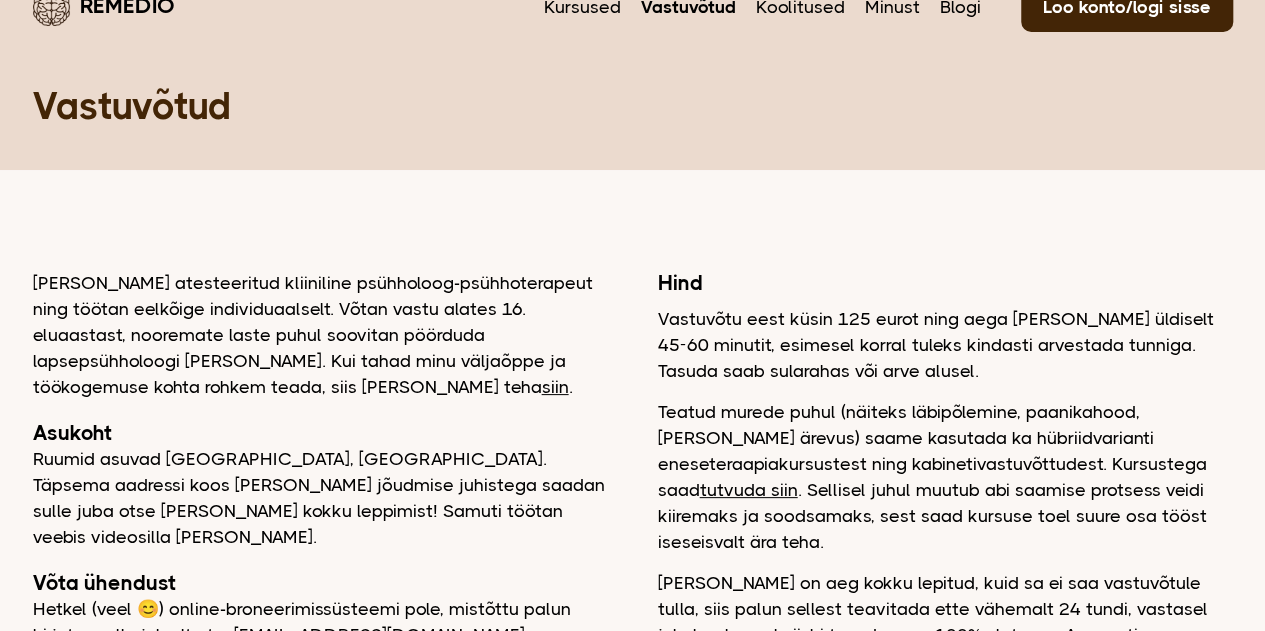 scroll, scrollTop: 0, scrollLeft: 0, axis: both 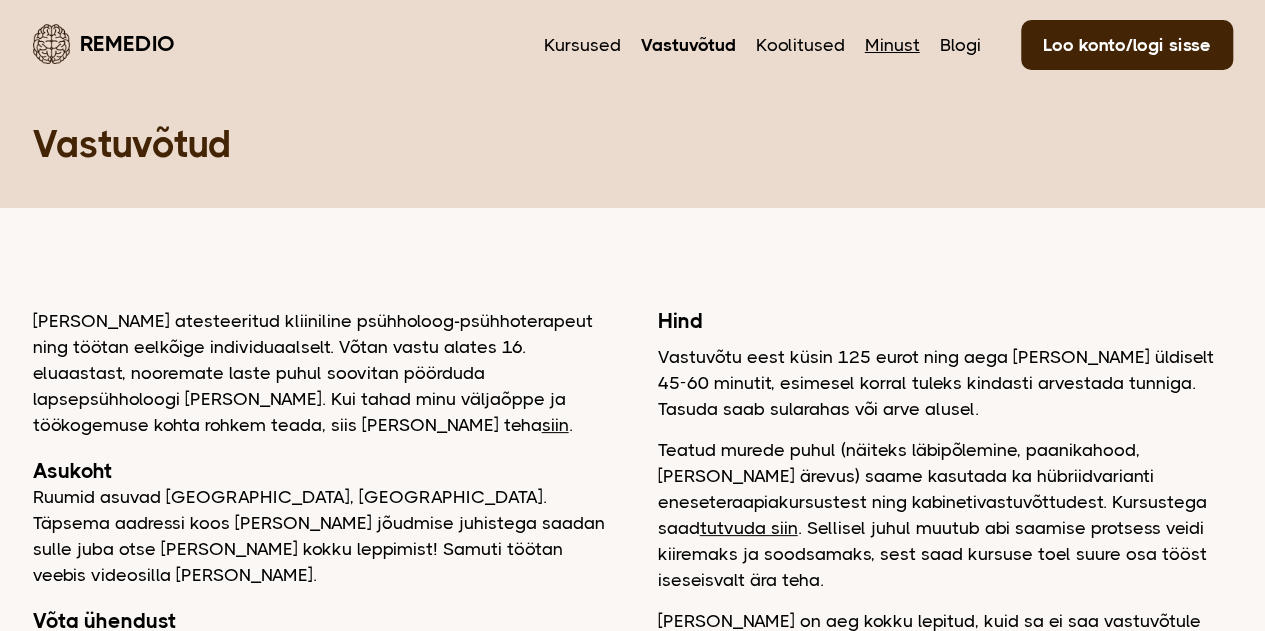 click on "Minust" at bounding box center [892, 45] 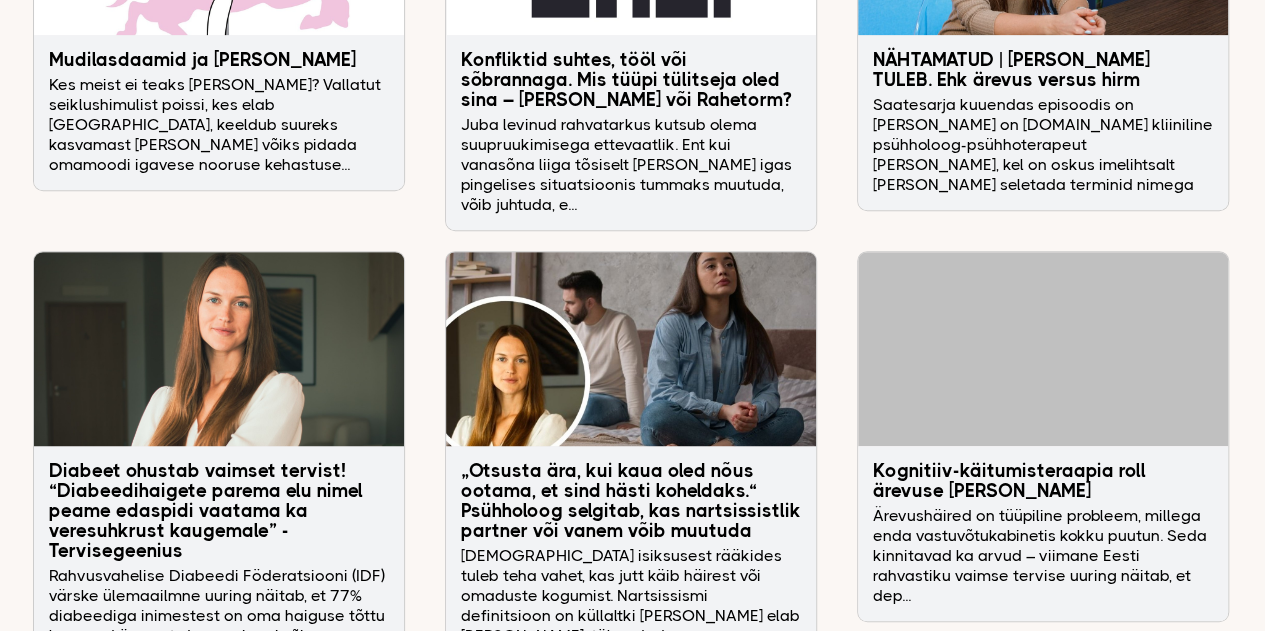 scroll, scrollTop: 4360, scrollLeft: 0, axis: vertical 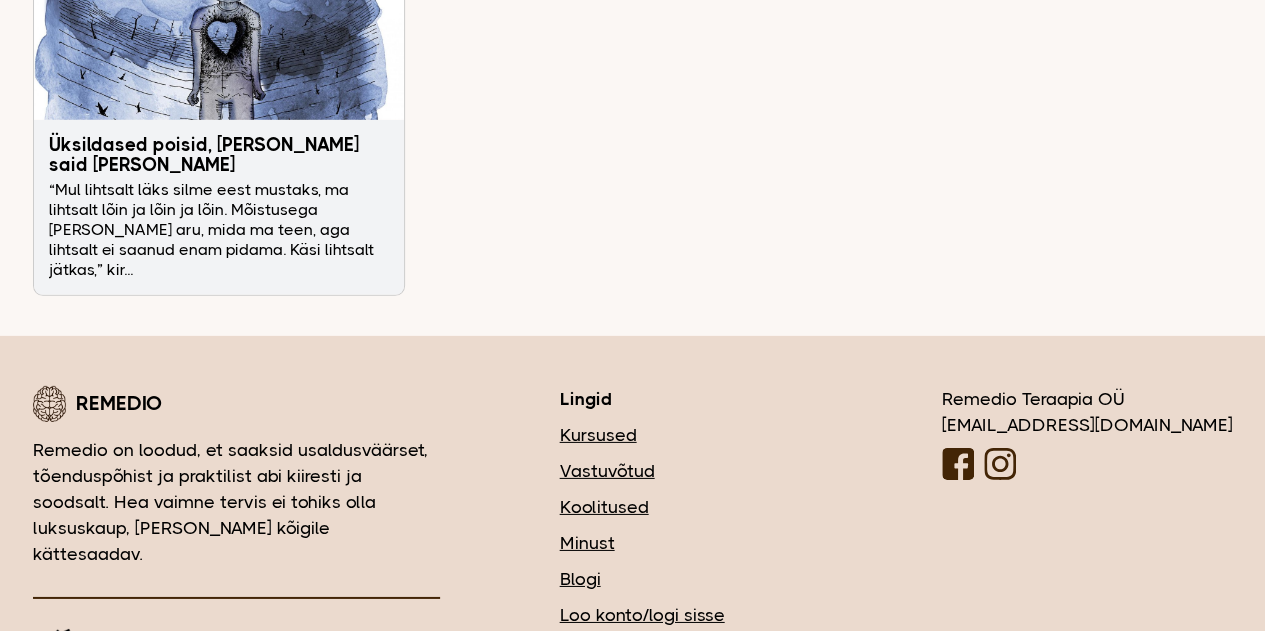 click on "Vastuvõtud" at bounding box center [691, 471] 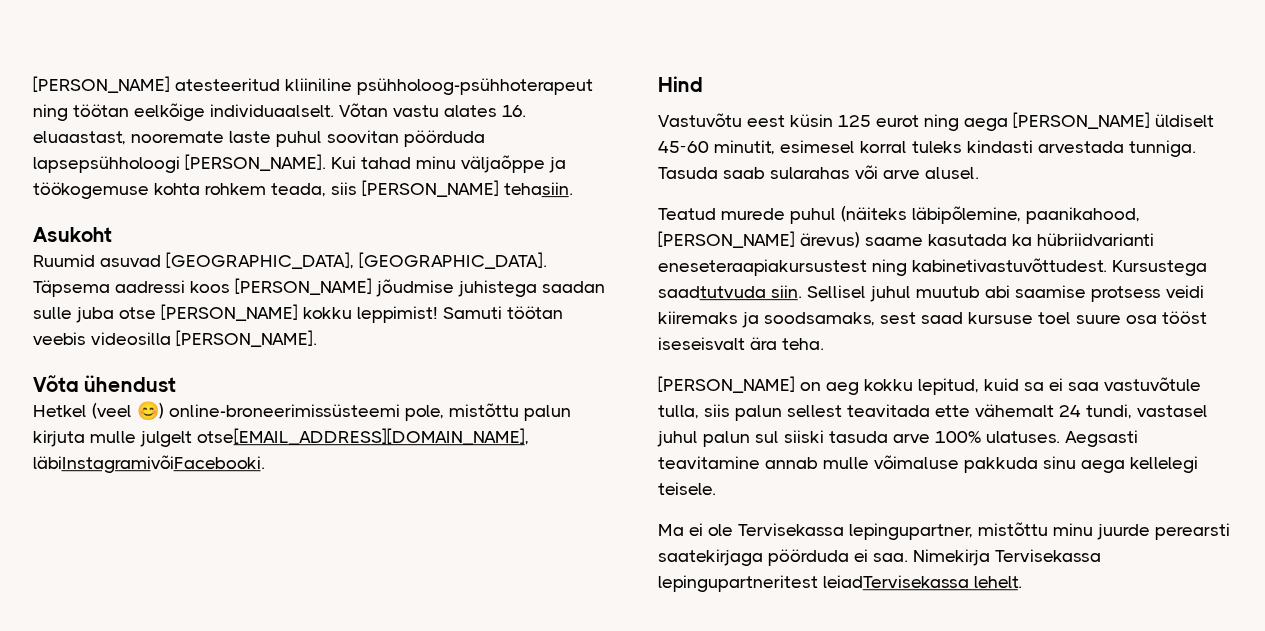 scroll, scrollTop: 240, scrollLeft: 0, axis: vertical 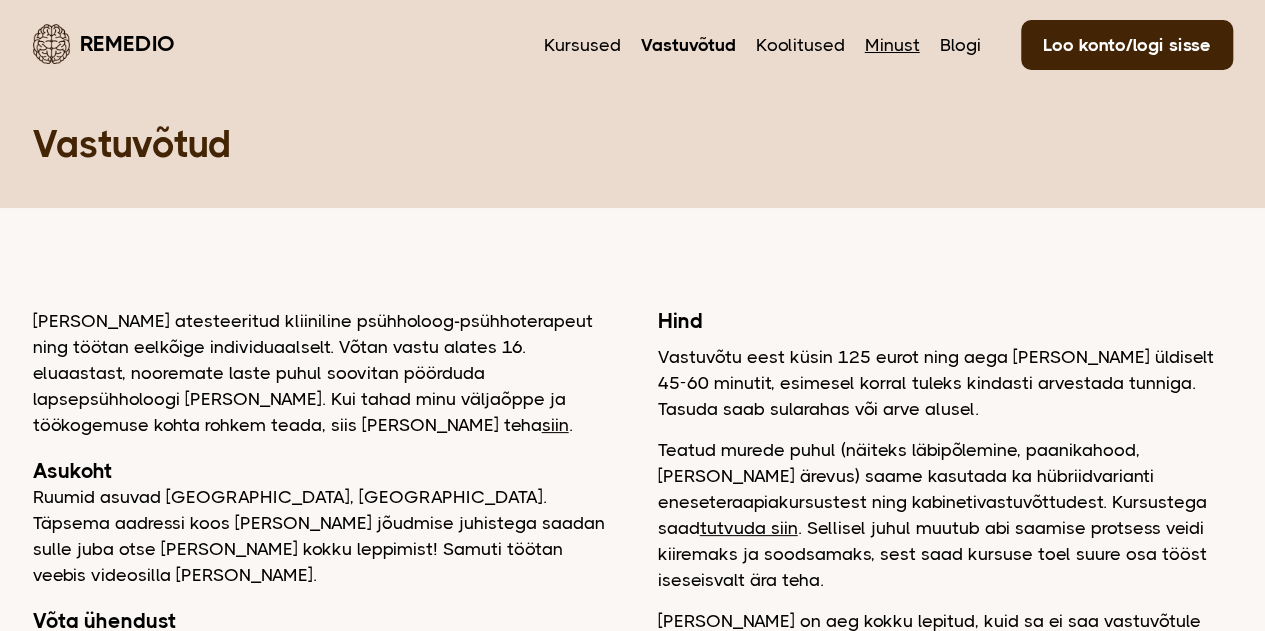click on "Minust" at bounding box center (892, 45) 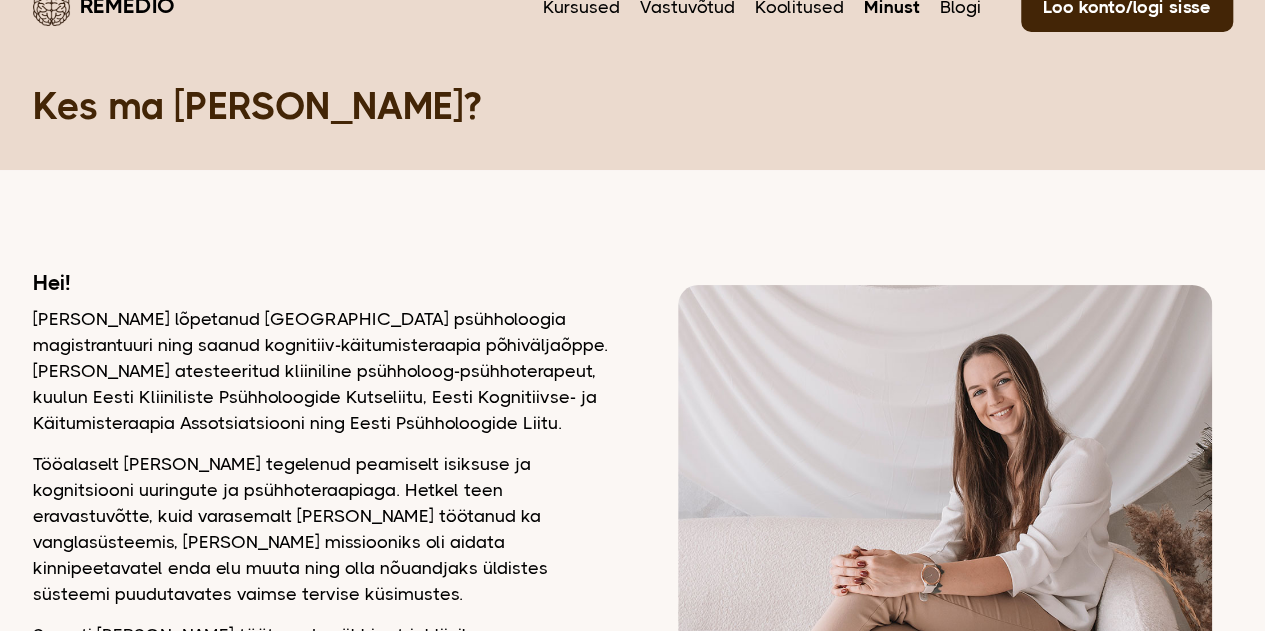 scroll, scrollTop: 40, scrollLeft: 0, axis: vertical 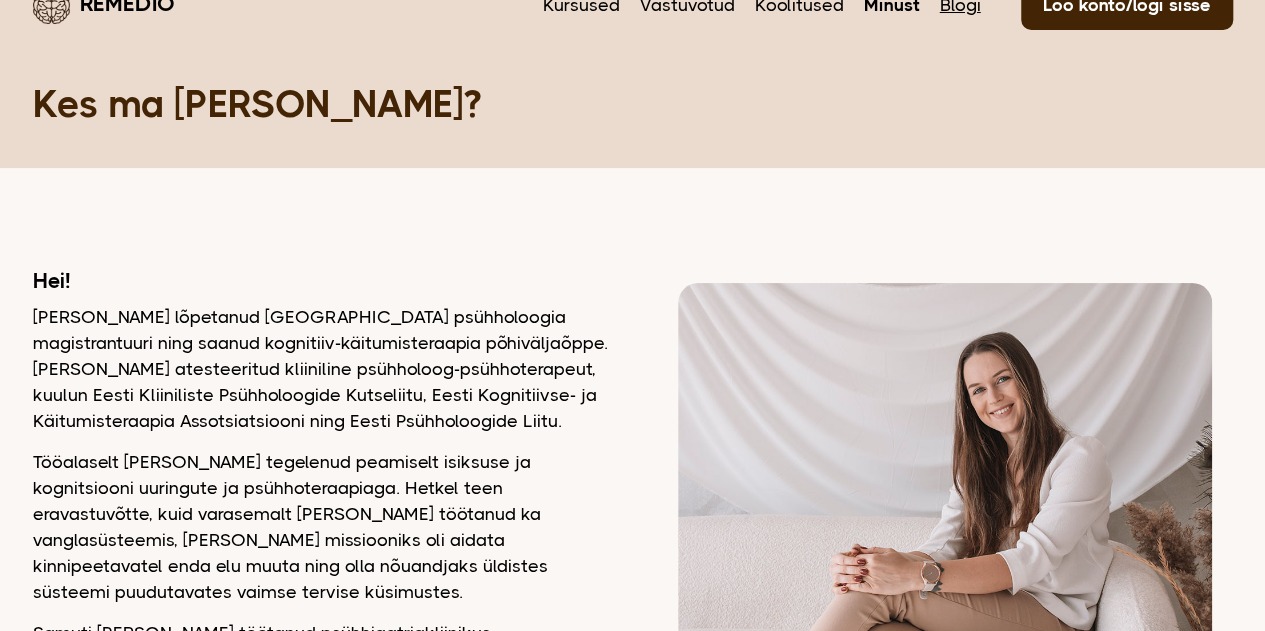click on "Blogi" at bounding box center (960, 5) 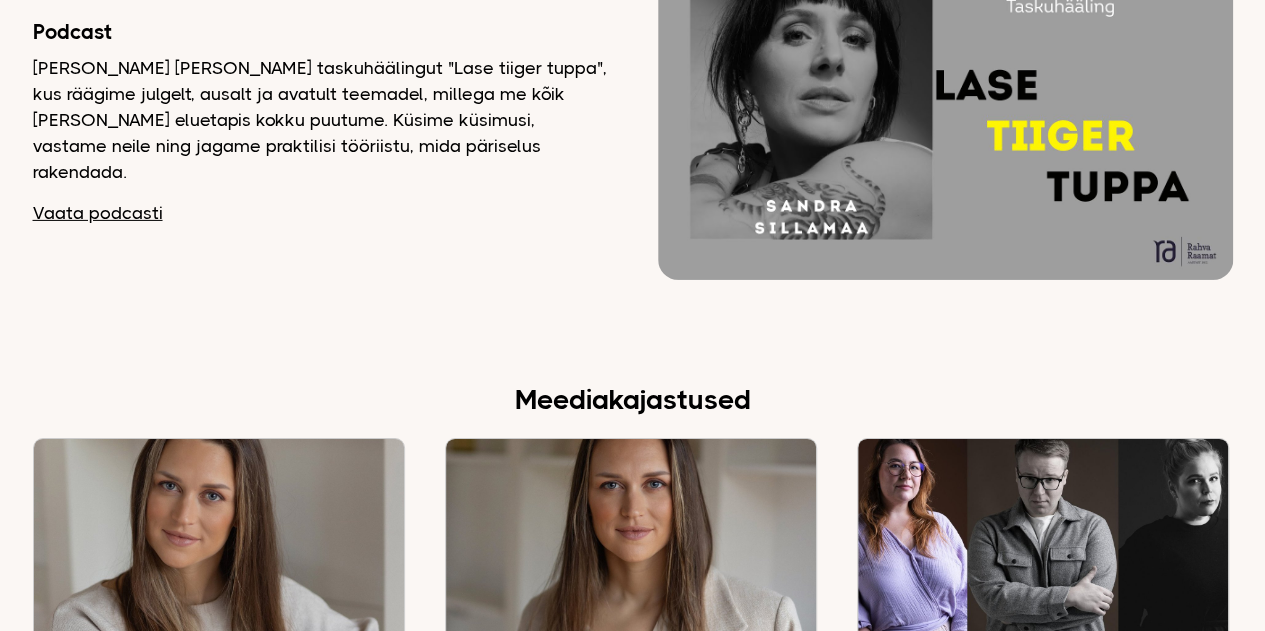 scroll, scrollTop: 3200, scrollLeft: 0, axis: vertical 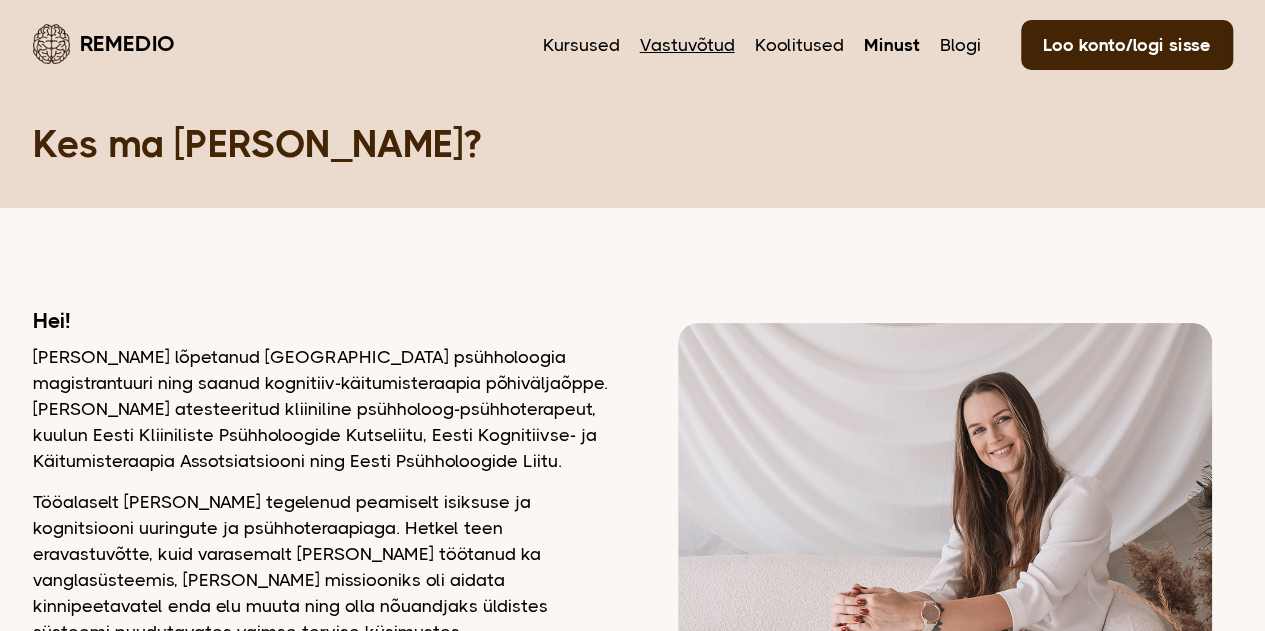 click on "Vastuvõtud" at bounding box center (687, 45) 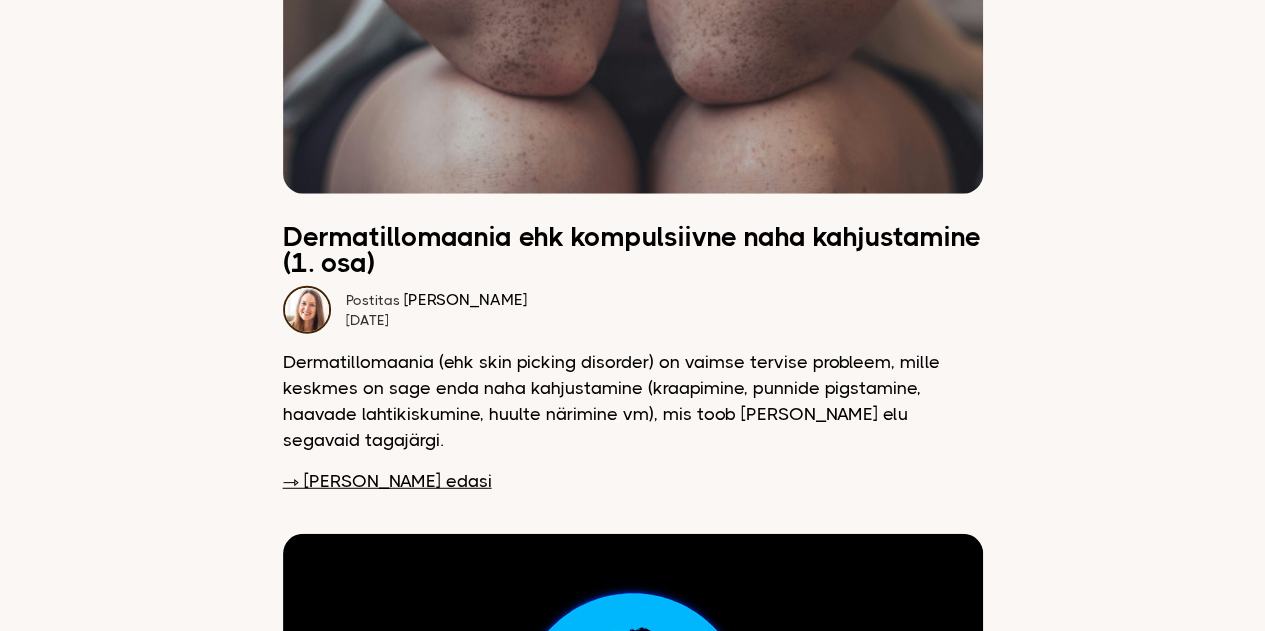 scroll, scrollTop: 2480, scrollLeft: 0, axis: vertical 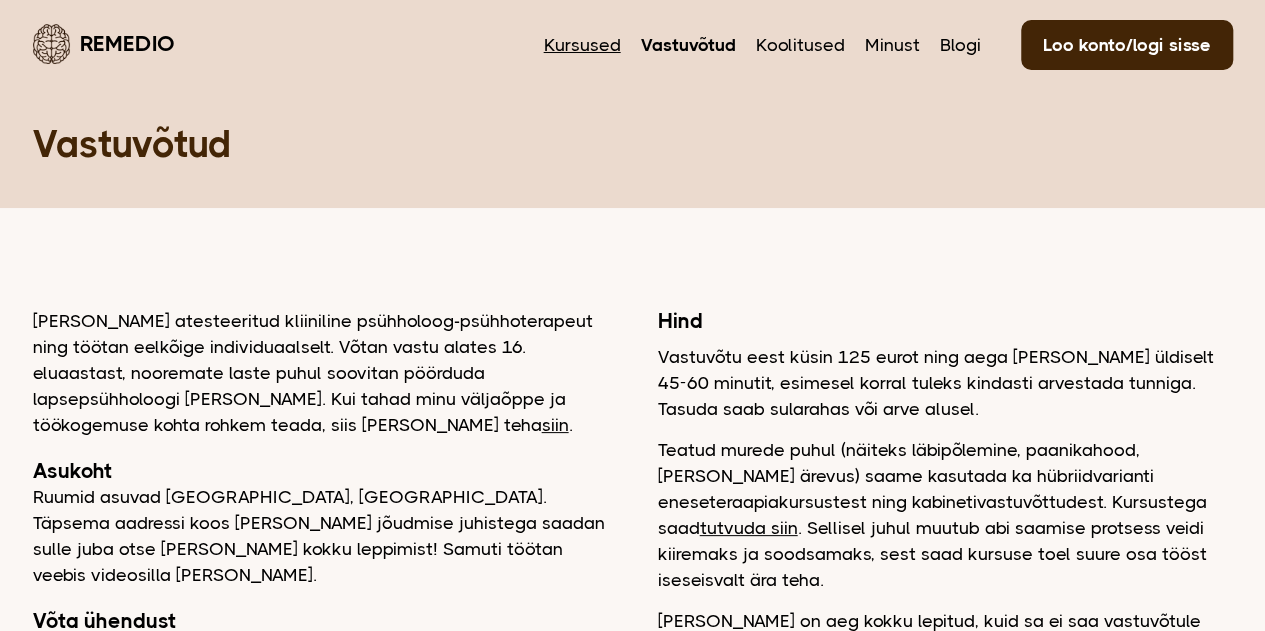 click on "Kursused" at bounding box center [582, 45] 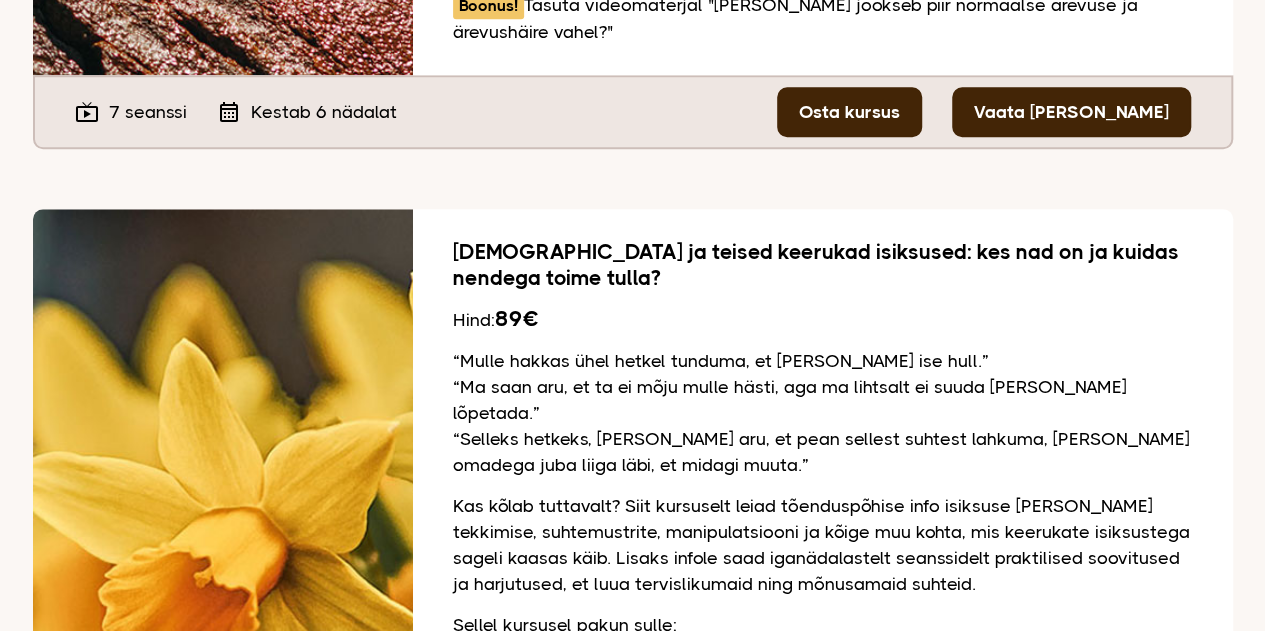 scroll, scrollTop: 1000, scrollLeft: 0, axis: vertical 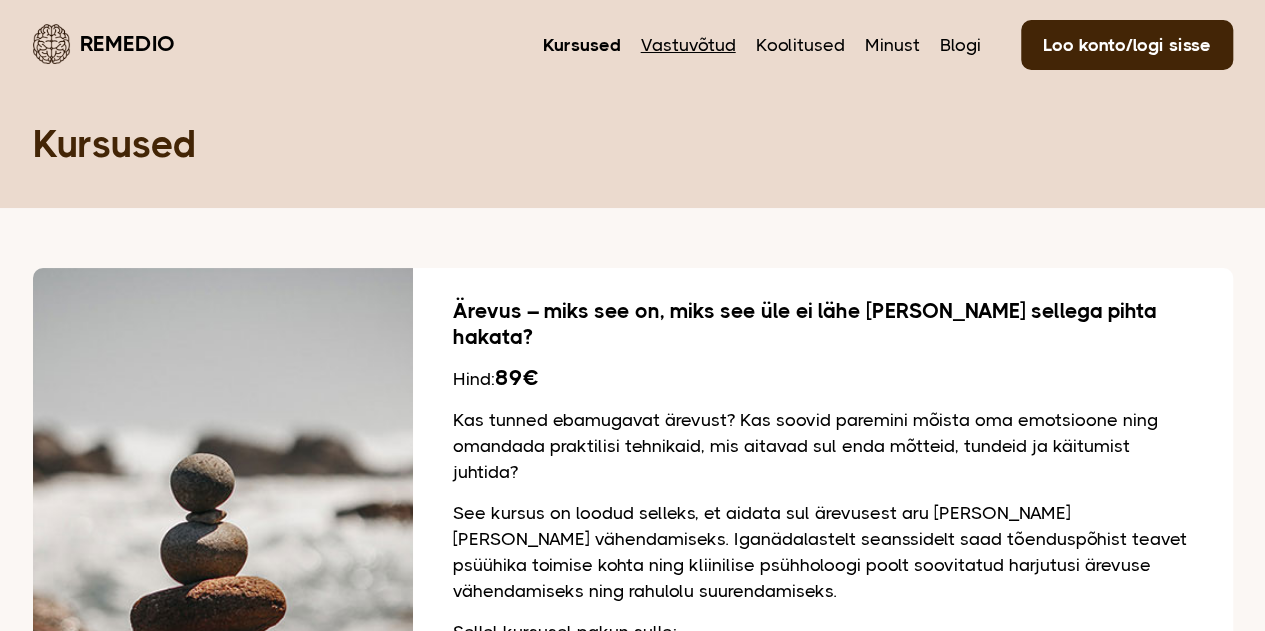 click on "Vastuvõtud" at bounding box center (688, 45) 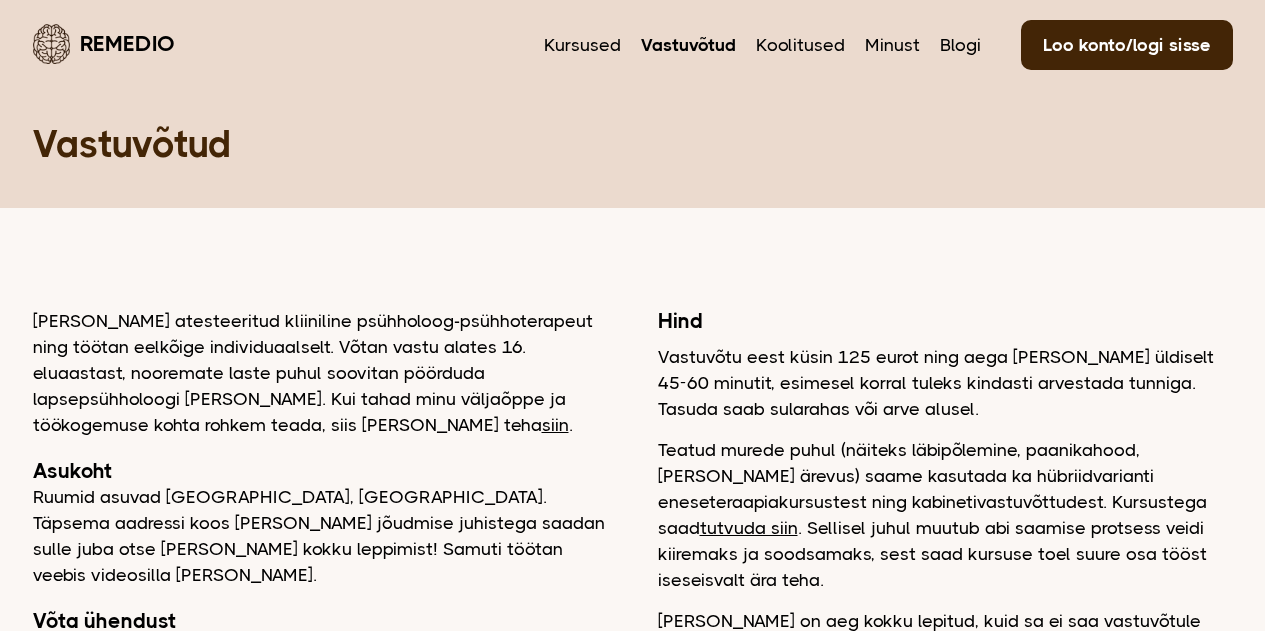 scroll, scrollTop: 0, scrollLeft: 0, axis: both 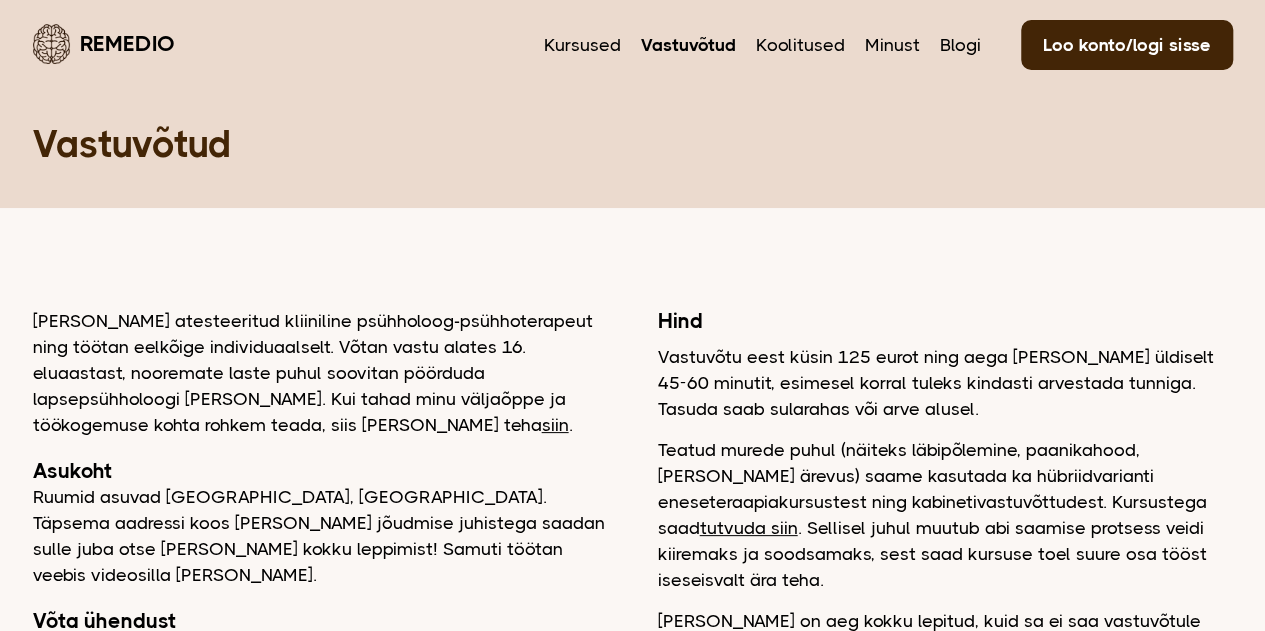 click on "Remedio" at bounding box center [104, 43] 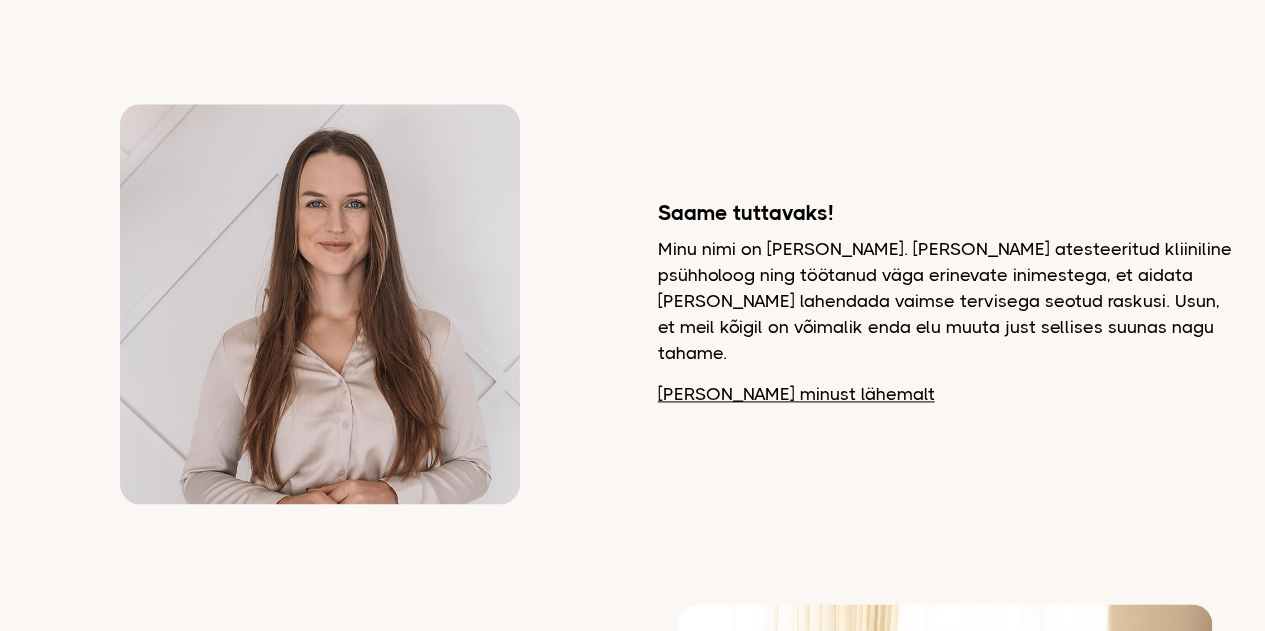 scroll, scrollTop: 1160, scrollLeft: 0, axis: vertical 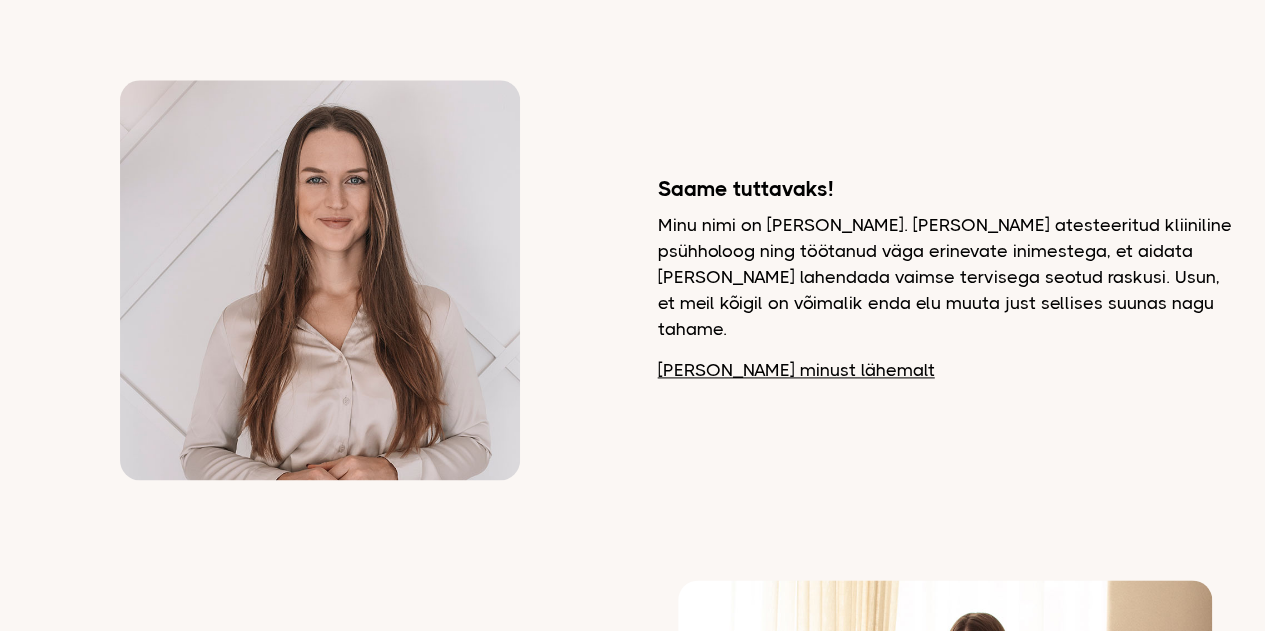 click on "[PERSON_NAME] minust lähemalt" at bounding box center (796, 370) 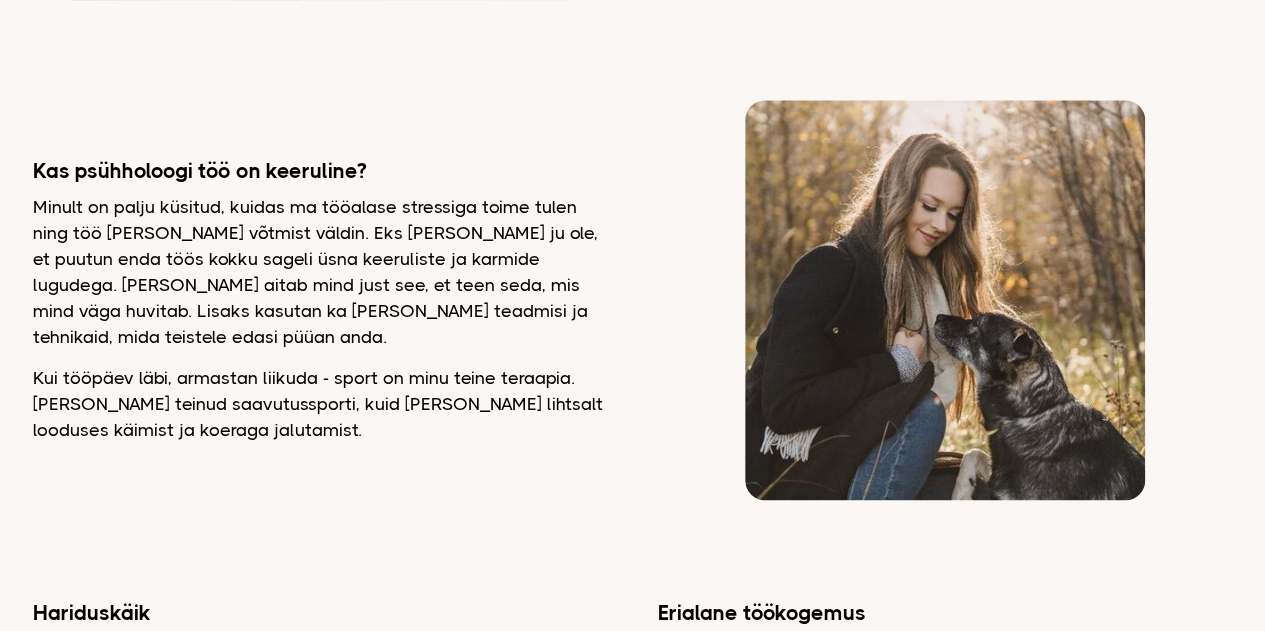 scroll, scrollTop: 1240, scrollLeft: 0, axis: vertical 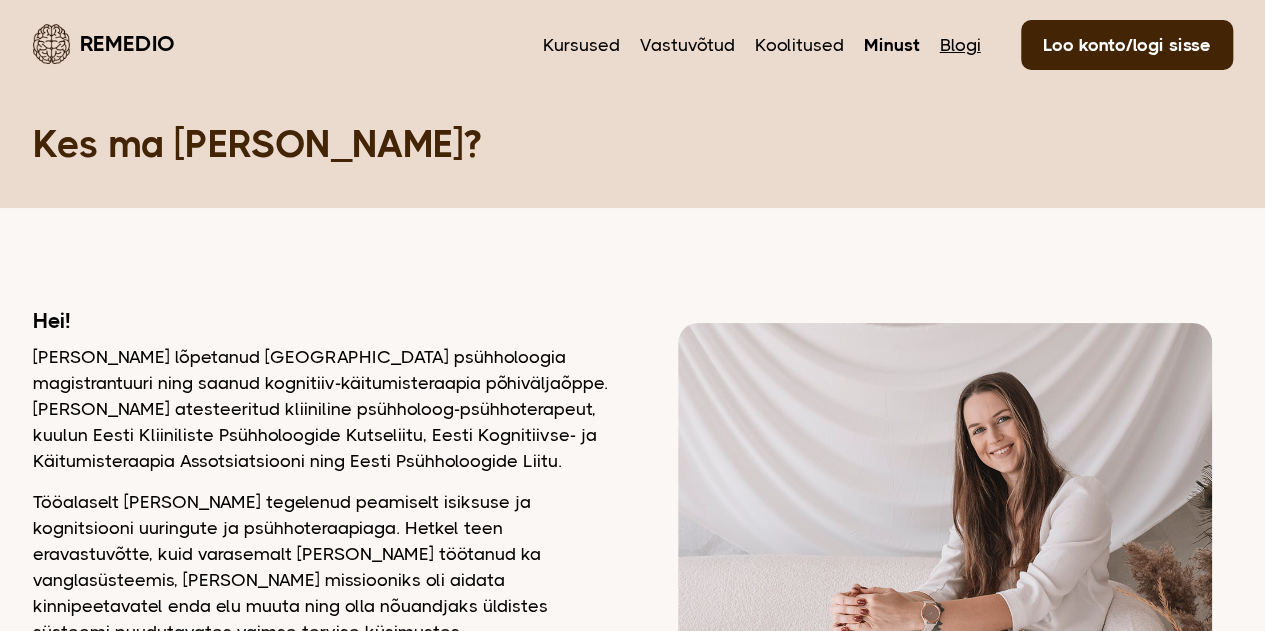 click on "Blogi" at bounding box center [960, 45] 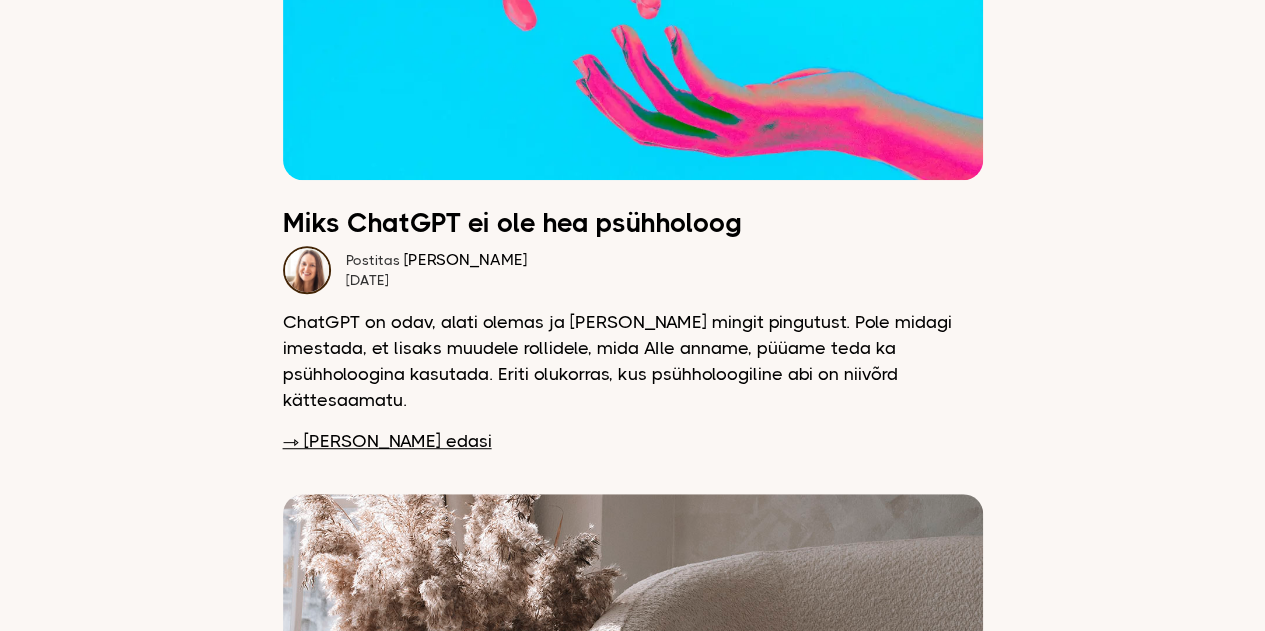 scroll, scrollTop: 440, scrollLeft: 0, axis: vertical 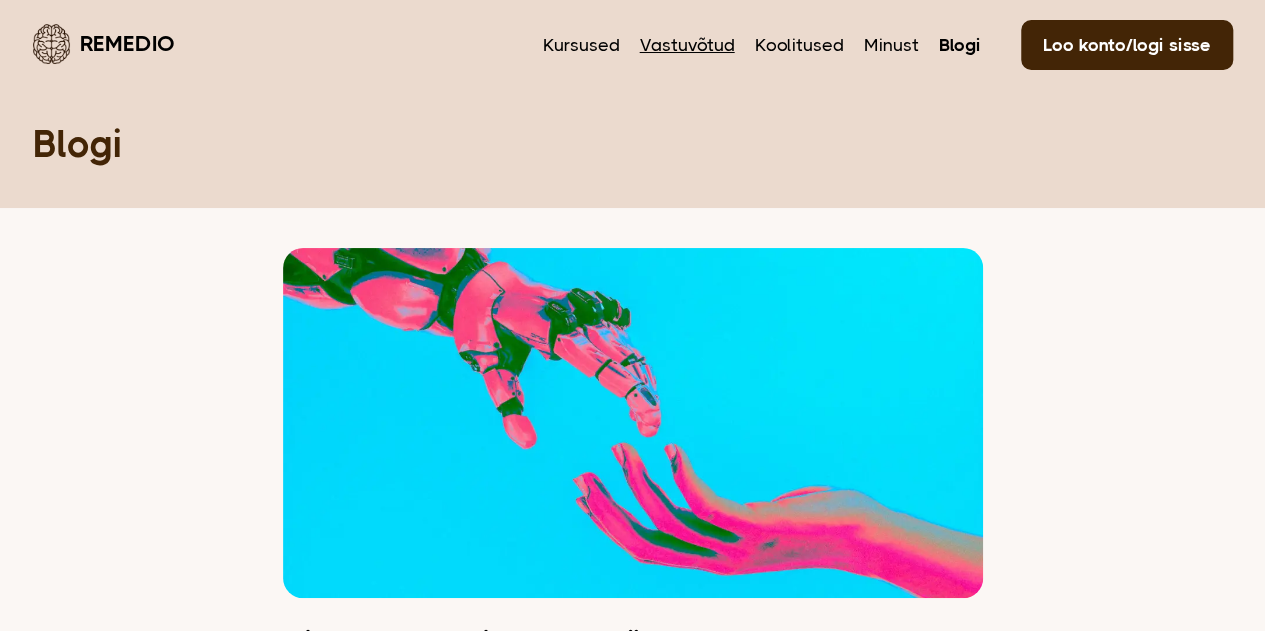 click on "Vastuvõtud" at bounding box center [687, 45] 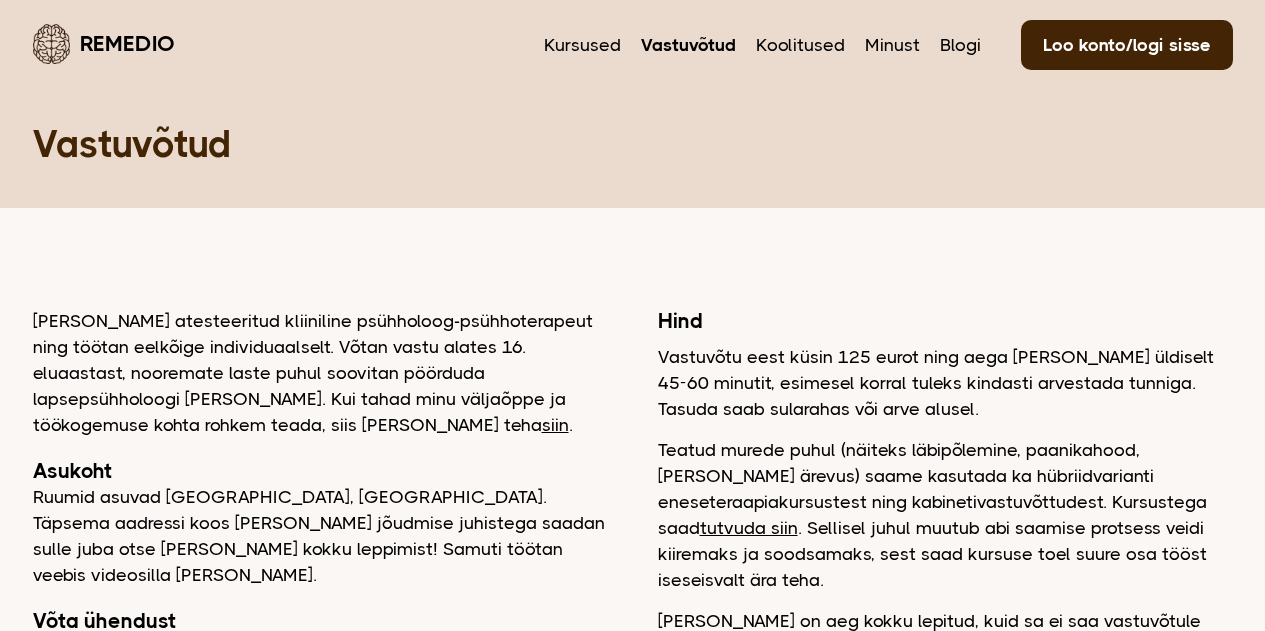 scroll, scrollTop: 0, scrollLeft: 0, axis: both 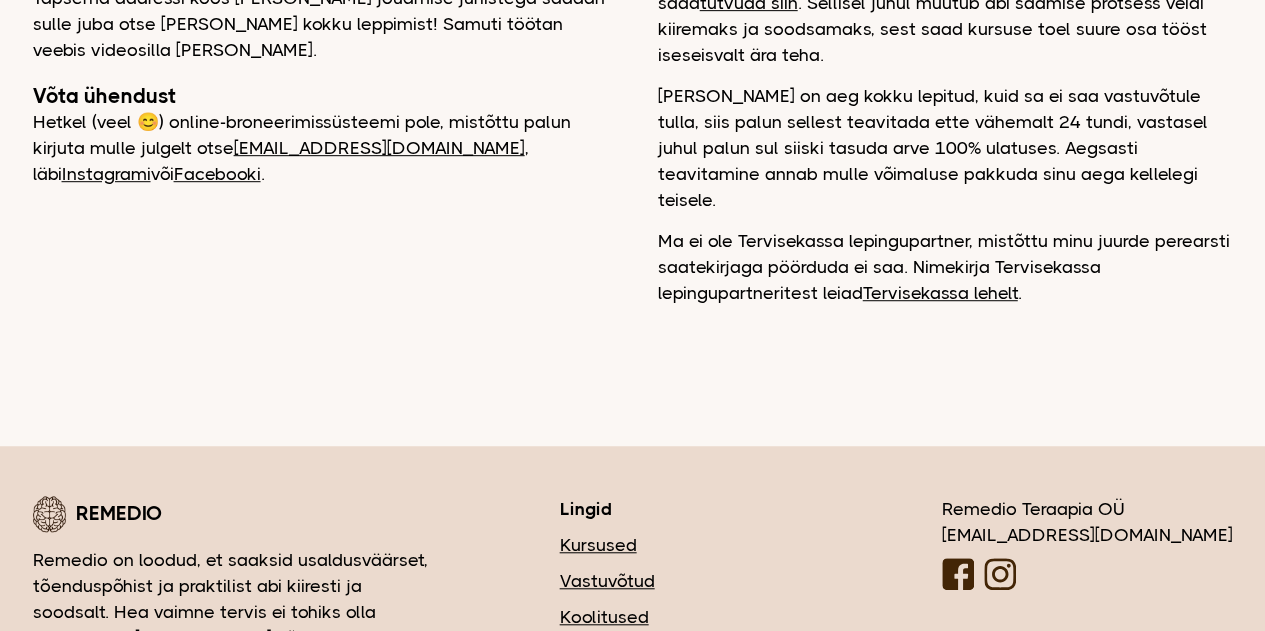click on "Facebooki" at bounding box center [217, 174] 